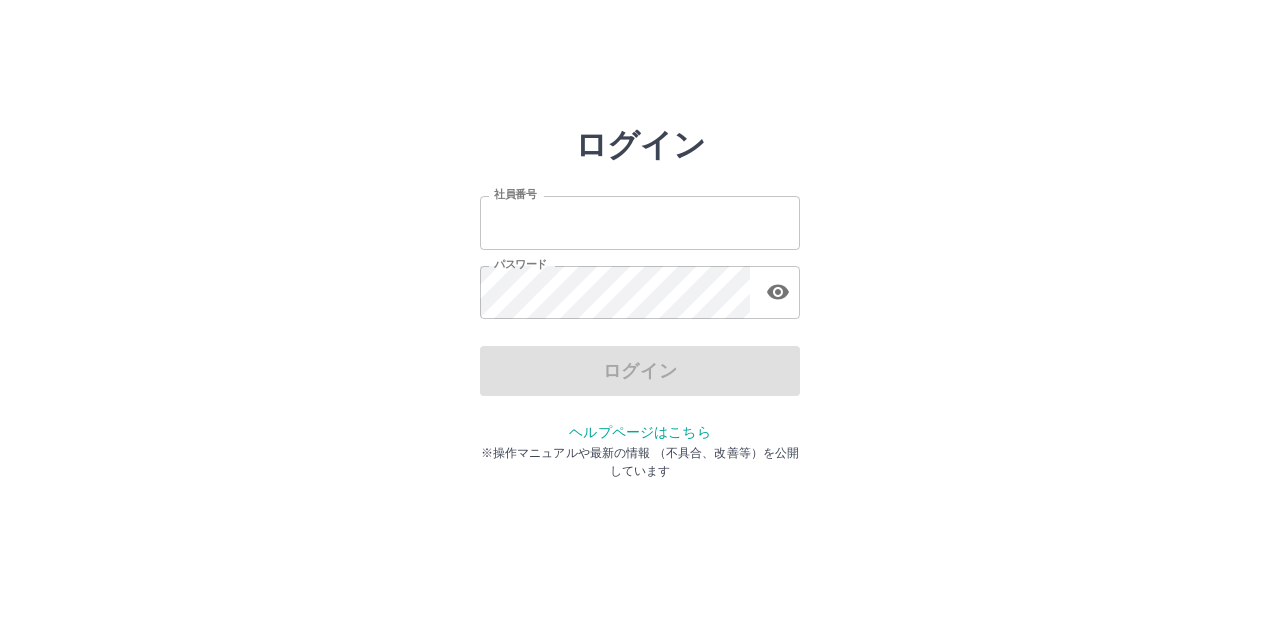 scroll, scrollTop: 0, scrollLeft: 0, axis: both 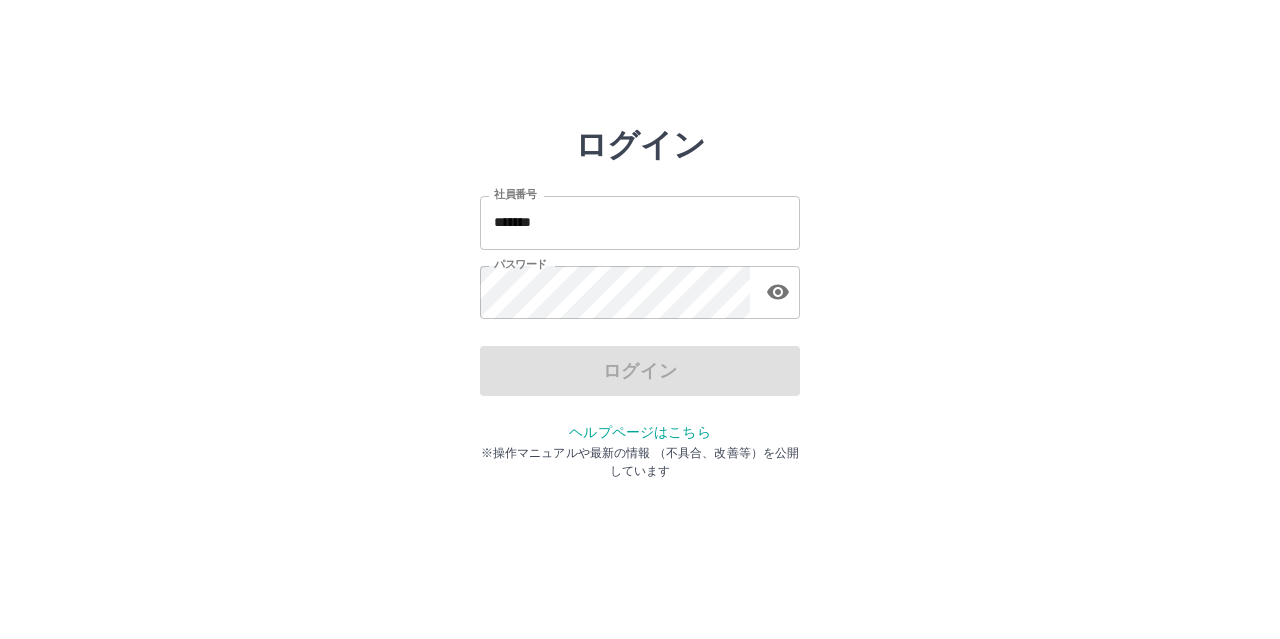 click on "ログイン" at bounding box center (640, 371) 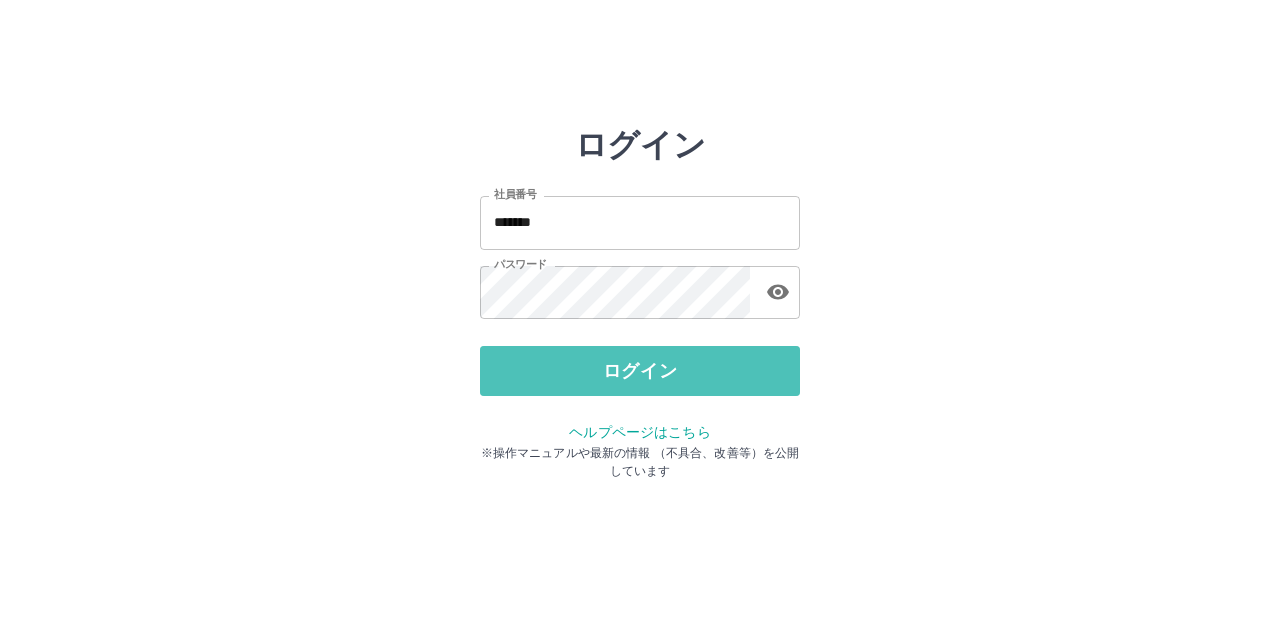 click on "ログイン" at bounding box center (640, 371) 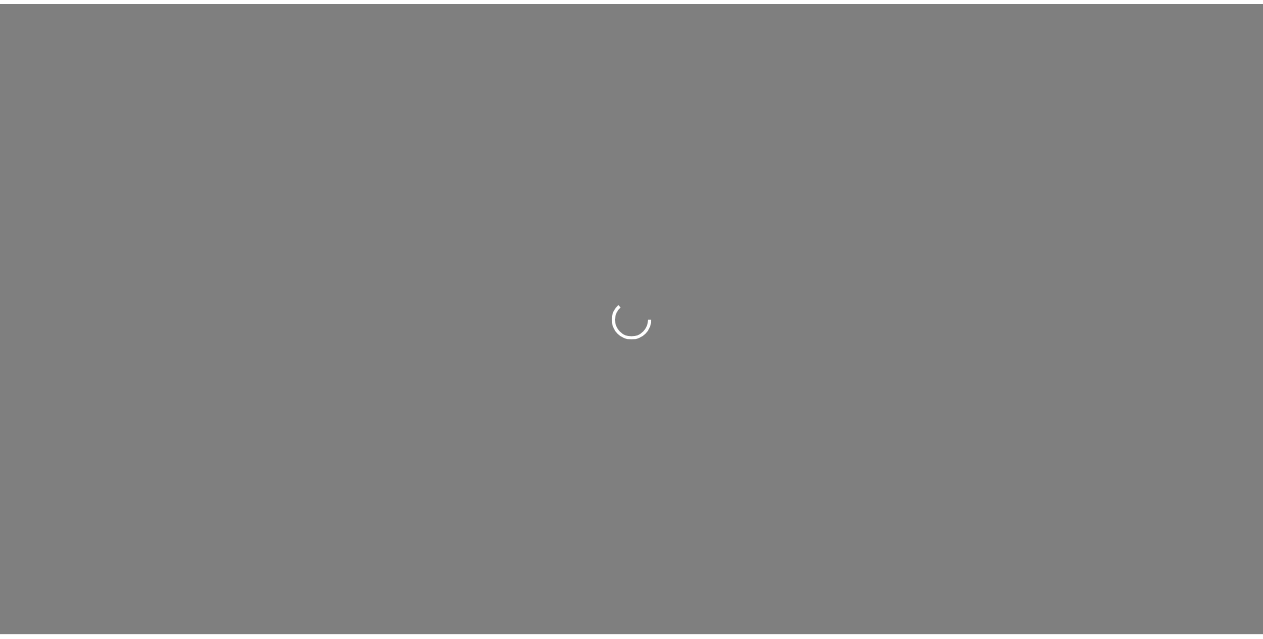 scroll, scrollTop: 0, scrollLeft: 0, axis: both 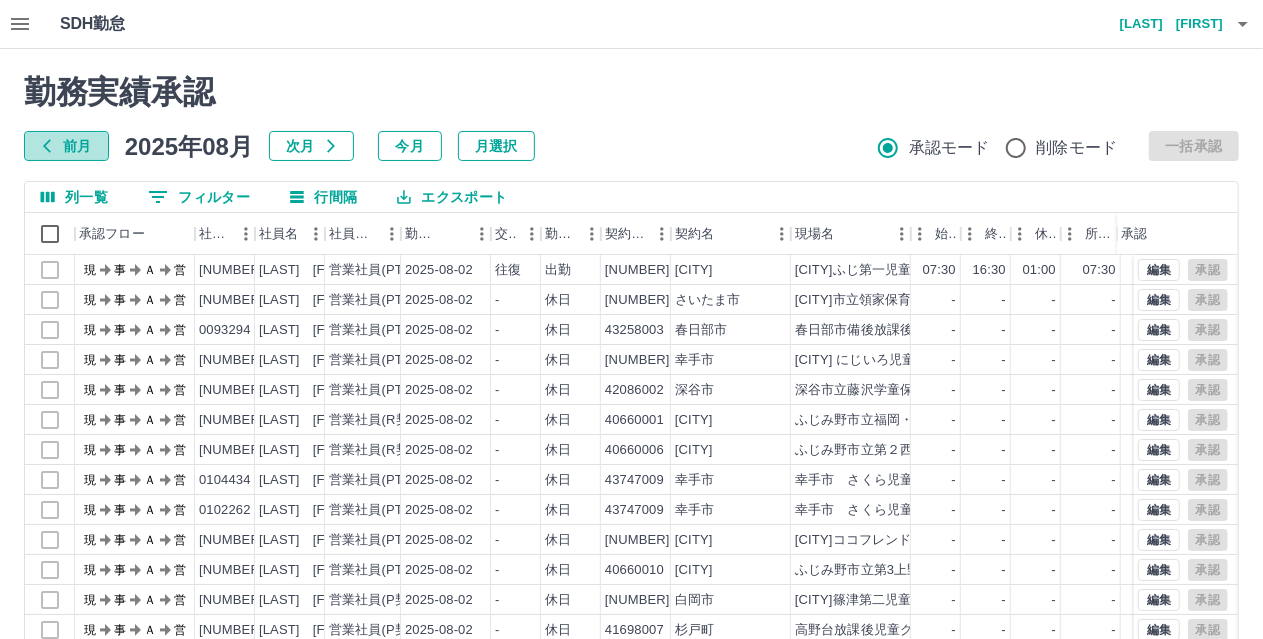 click on "前月" at bounding box center [66, 146] 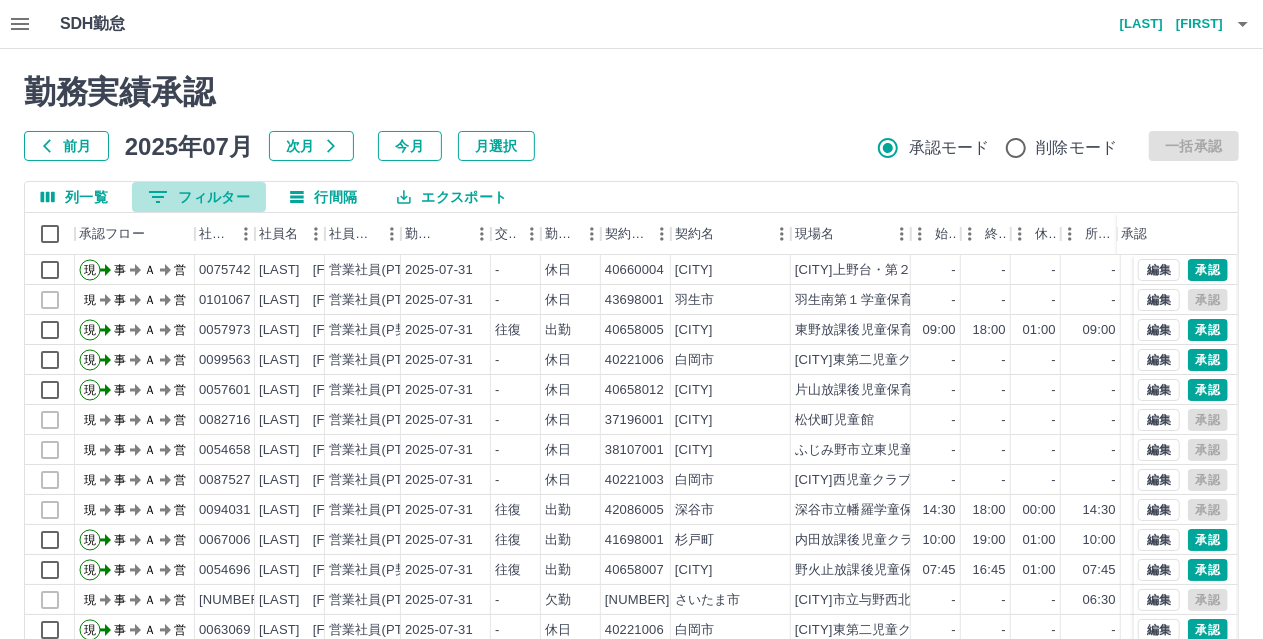 click 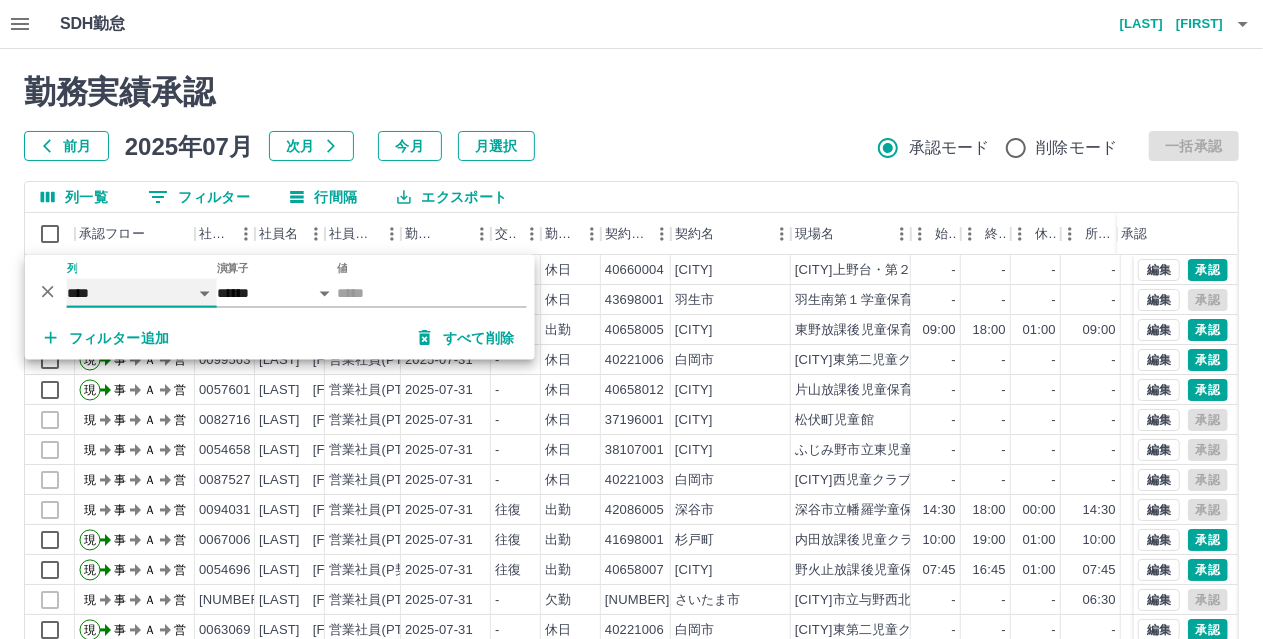 click on "**** *** **** *** *** **** ***** *** *** ** ** ** **** **** **** ** ** *** **** *****" at bounding box center [142, 293] 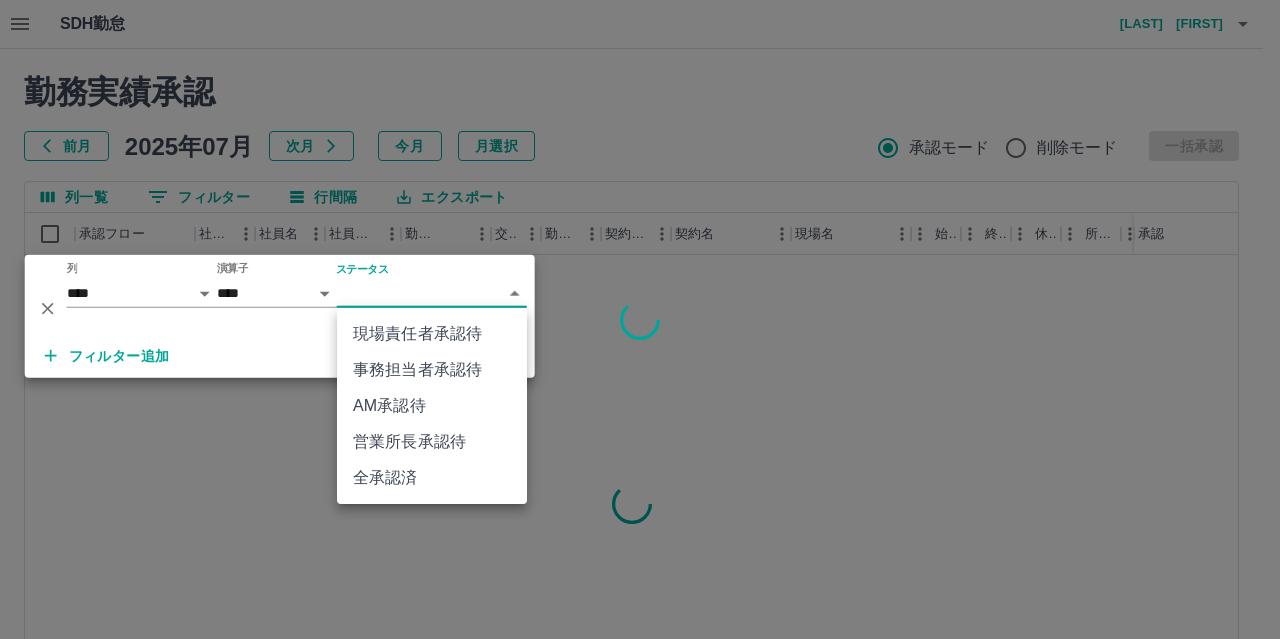 click on "SDH勤怠 [LAST]　[FIRST] 勤務実績承認 前月 2025年07月 次月 今月 月選択 承認モード 削除モード 一括承認 列一覧 0 フィルター 行間隔 エクスポート 承認フロー 社員番号 社員名 社員区分 勤務日 交通費 勤務区分 契約コード 契約名 現場名 始業 終業 休憩 所定開始 所定終業所定休憩 拘束 勤務 遅刻等 承認 ページあたりの行数: 20 ** 1～20 / 42482 SDH勤怠 *** ** 列 **** *** **** *** *** **** ***** *** *** ** ** ** **** **** **** ** ** *** **** ***** 演算子 **** ****** ステータス ​ ********* フィルター追加 すべて削除 現場責任者承認待 事務担当者承認待 AM承認待 営業所長承認待 全承認済" at bounding box center (640, 422) 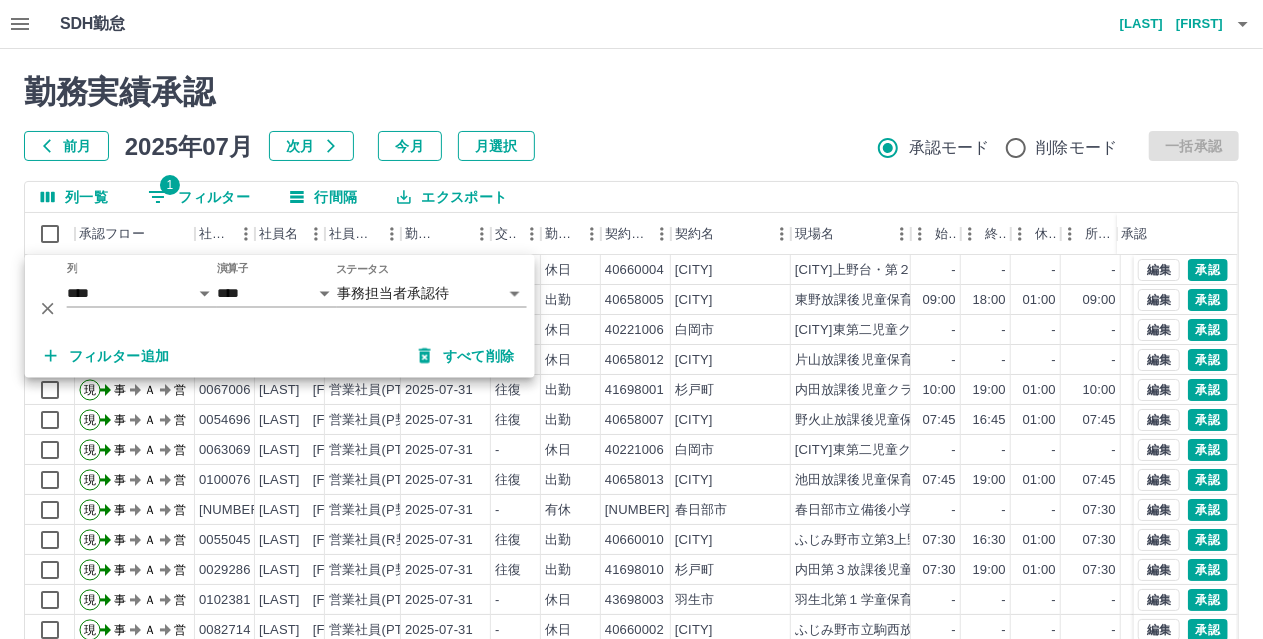 click on "勤務実績承認 前月 2025年07月 次月 今月 月選択 承認モード 削除モード 一括承認" at bounding box center (631, 117) 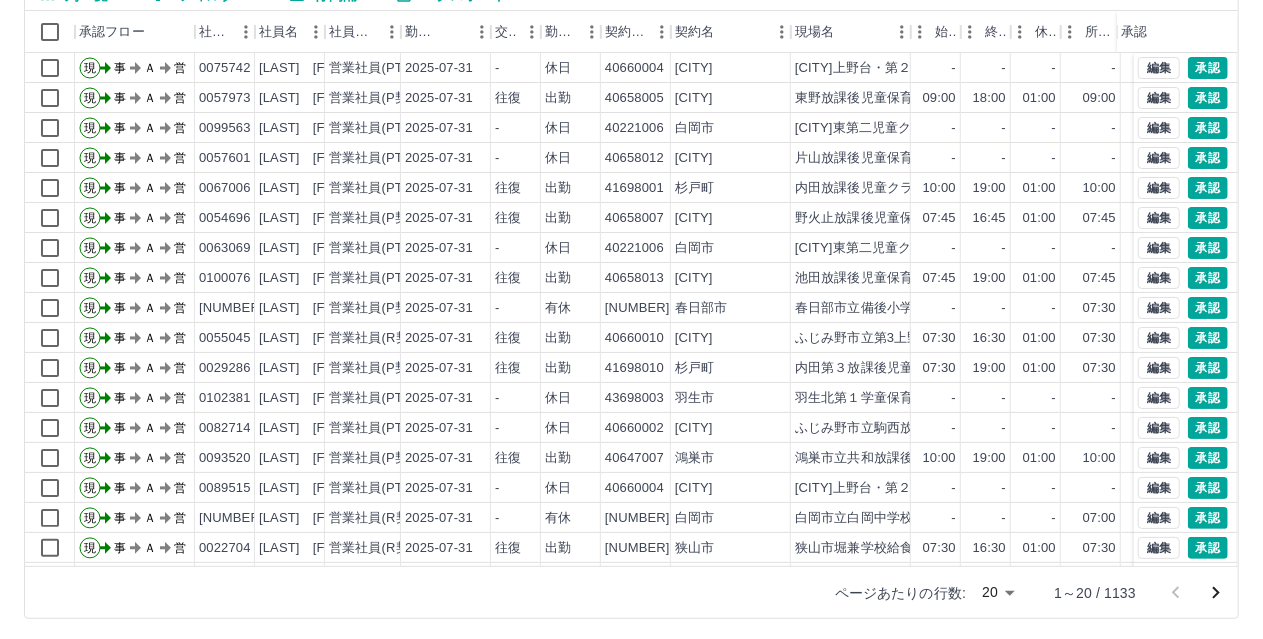 scroll, scrollTop: 206, scrollLeft: 0, axis: vertical 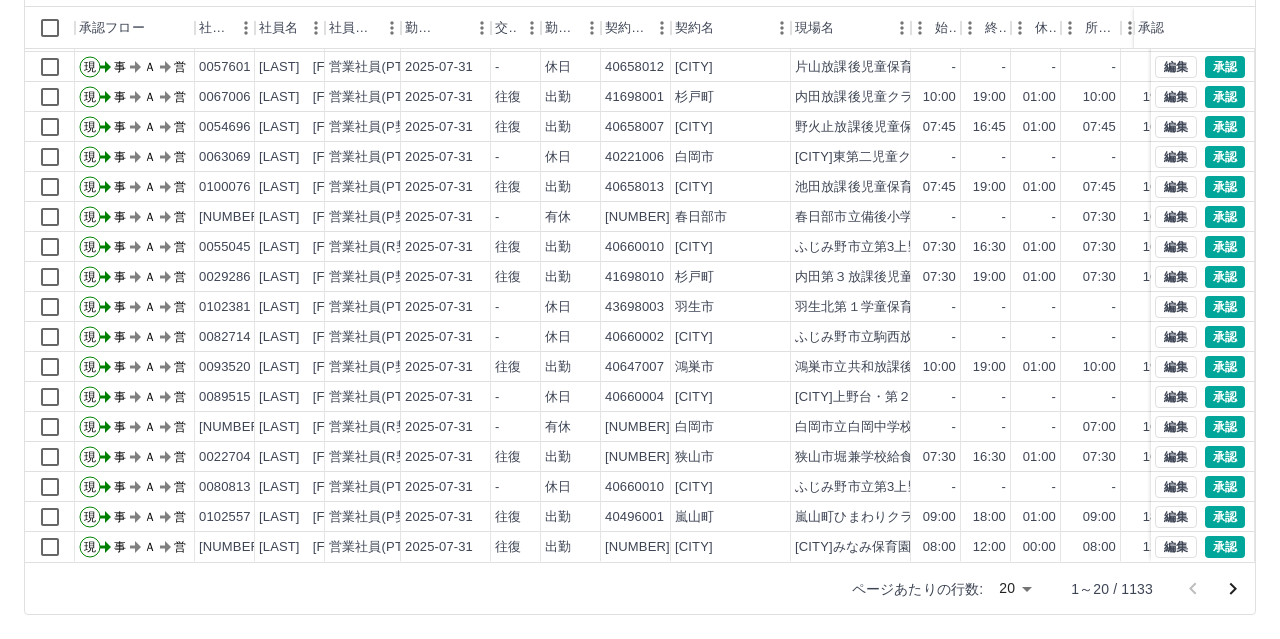 click on "SDH勤怠 [LAST]　[FIRST] 勤務実績承認 前月 2025年07月 次月 今月 月選択 承認モード 削除モード 一括承認 列一覧 1 フィルター 行間隔 エクスポート 承認フロー 社員番号 社員名 社員区分 勤務日 交通費 勤務区分 契約コード 契約名 現場名 始業 終業 休憩 所定開始 所定終業 所定休憩 拘束 勤務 遅刻等 承認 現 事 Ａ 営 0057973 [LAST]　[FIRST] 営業社員(P契約) 2025-07-31 往復 出勤 40658005 [CITY] [CITY]放課後児童保育室第一 09:00 18:00 01:00 09:00 18:00 01:00 09:00 08:00 00:00 現 事 Ａ 営 0099563 [LAST]　[FIRST] 営業社員(PT契約) 2025-07-31  -  休日 40221006 [CITY] [CITY]東第二児童クラブ - - - - - - 00:00 00:00 00:00 現 事 Ａ 営 0057601 [LAST]　[FIRST] 営業社員(PT契約) 2025-07-31  -  休日 40658012 [CITY] 片山放課後児童保育室 - - - - - - 00:00 00:00 00:00 現 事 Ａ 営 0067006 [LAST]　[FIRST] 営業社員(PT契約) 2025-07-31 往復 出勤" at bounding box center [640, 216] 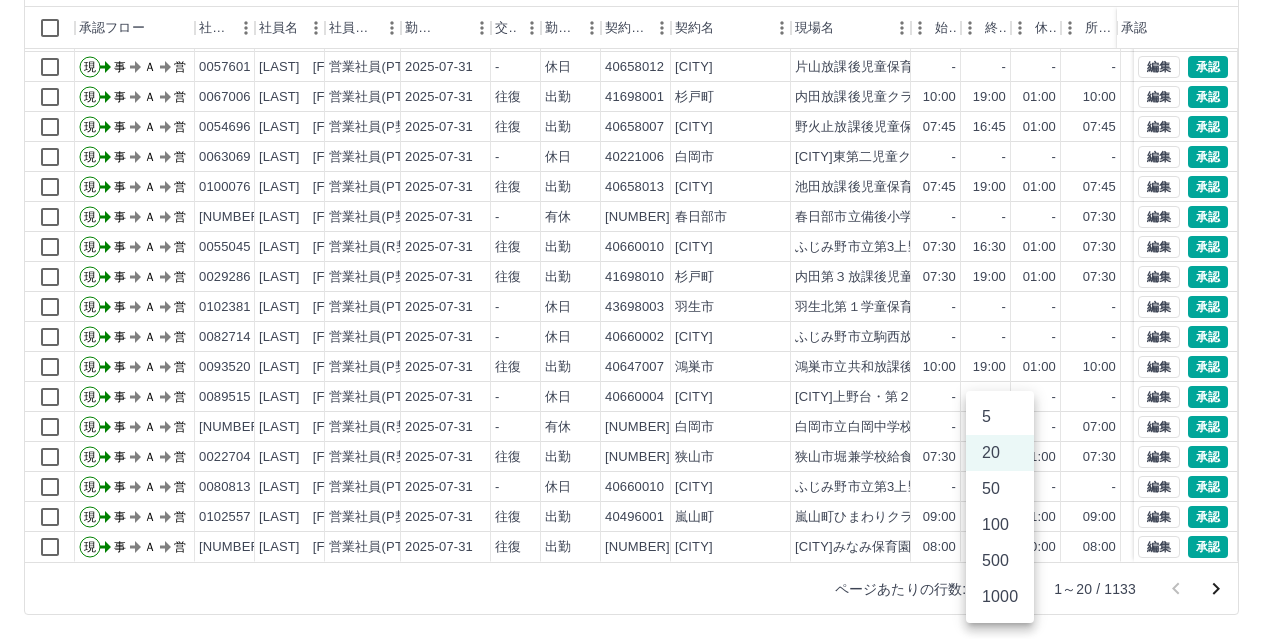 click on "1000" at bounding box center (1000, 597) 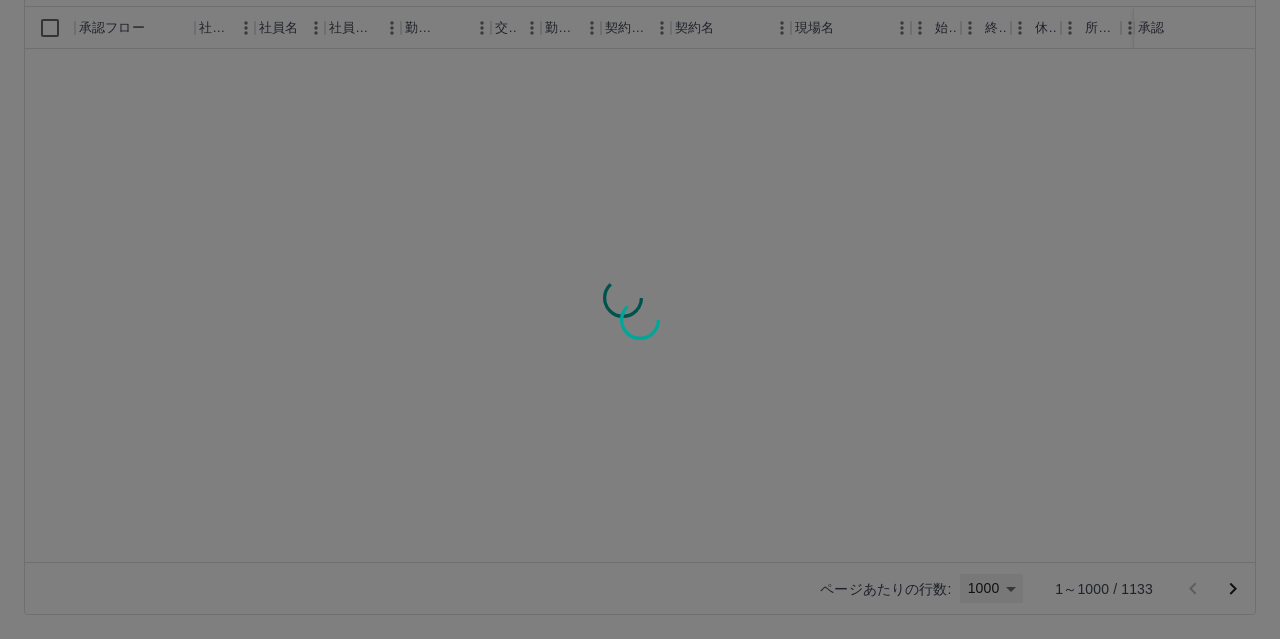type on "****" 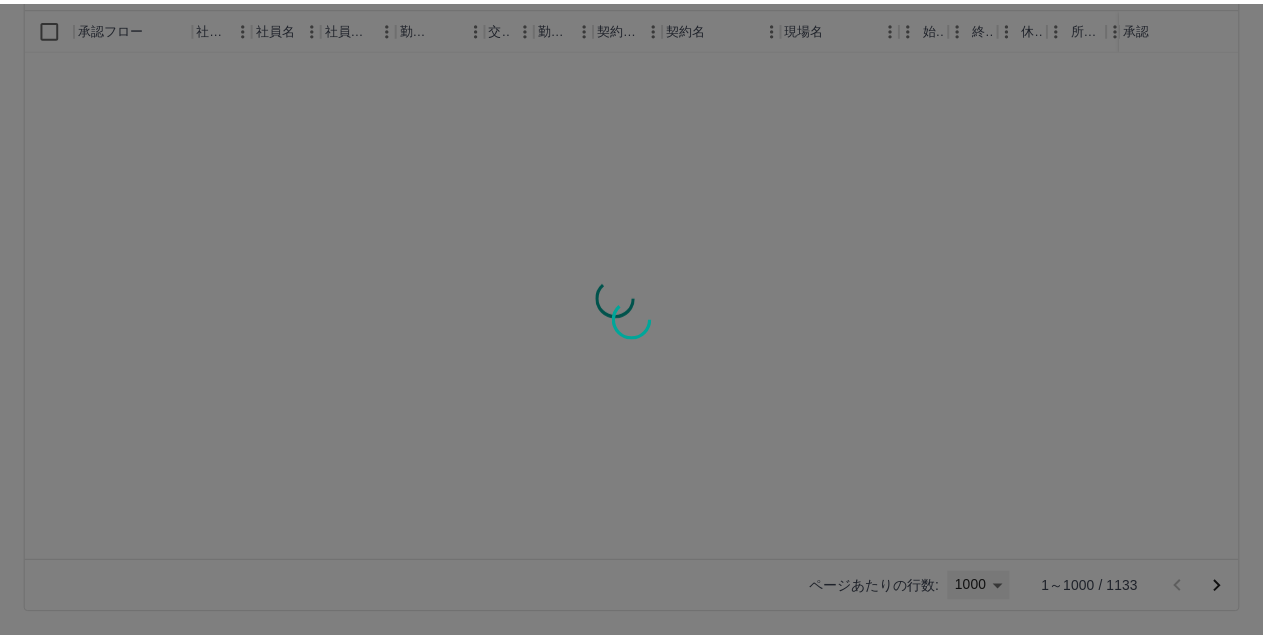 scroll, scrollTop: 0, scrollLeft: 0, axis: both 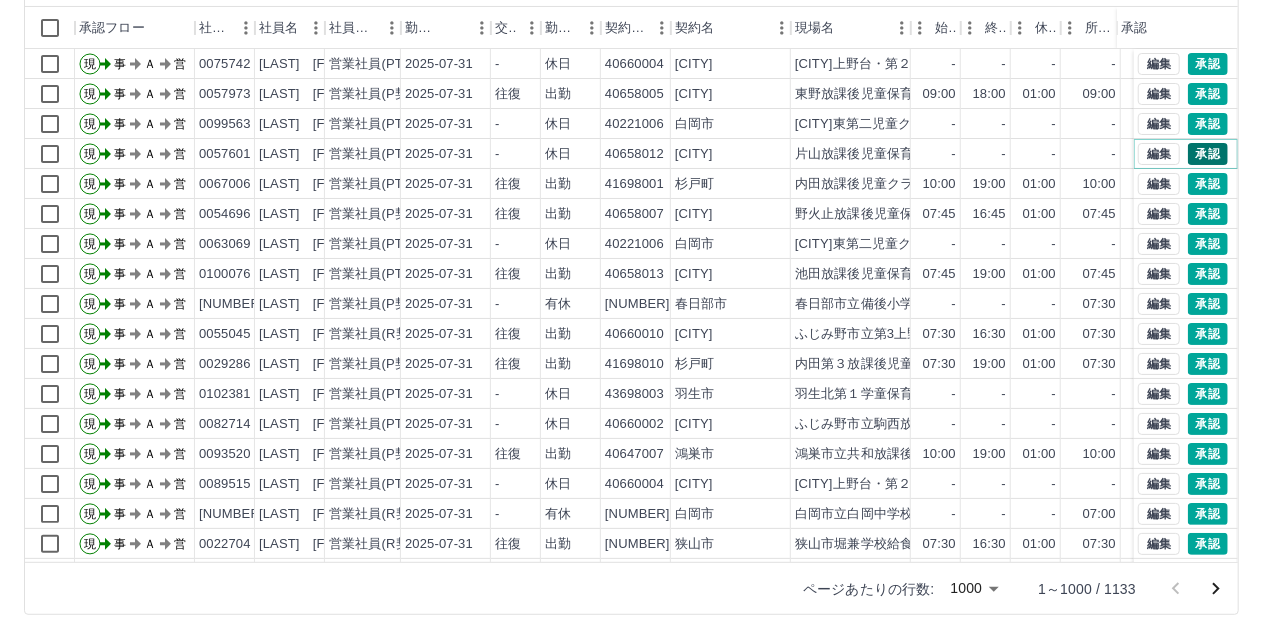 click on "承認" at bounding box center (1208, 154) 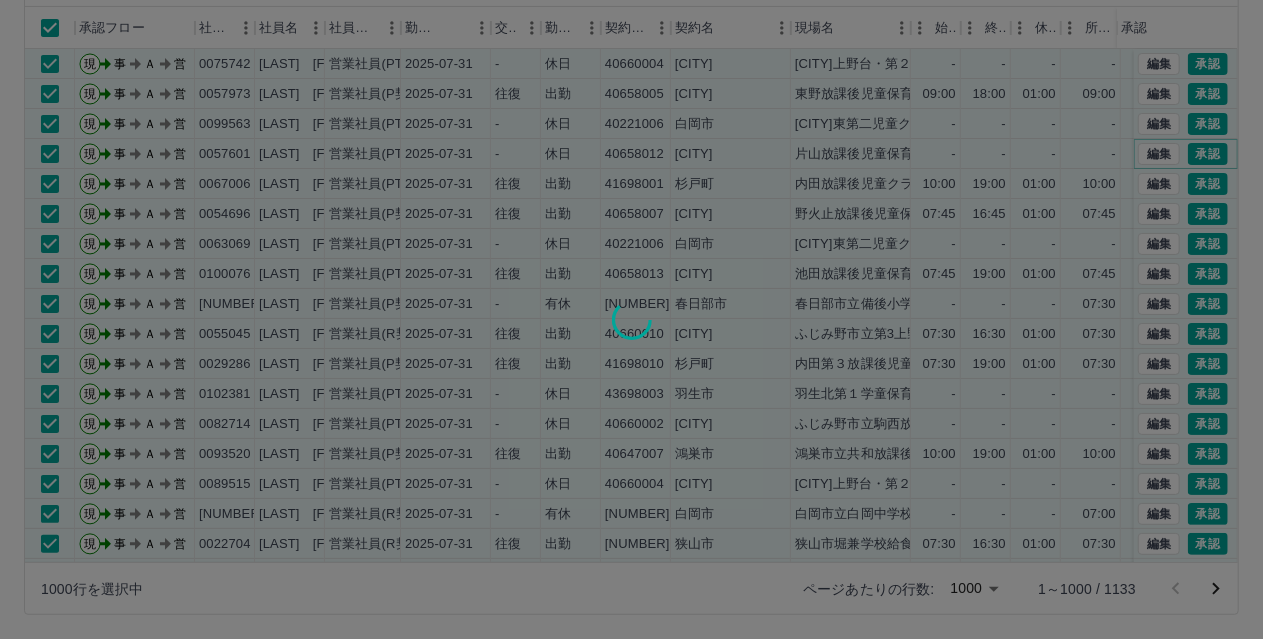 scroll, scrollTop: 0, scrollLeft: 0, axis: both 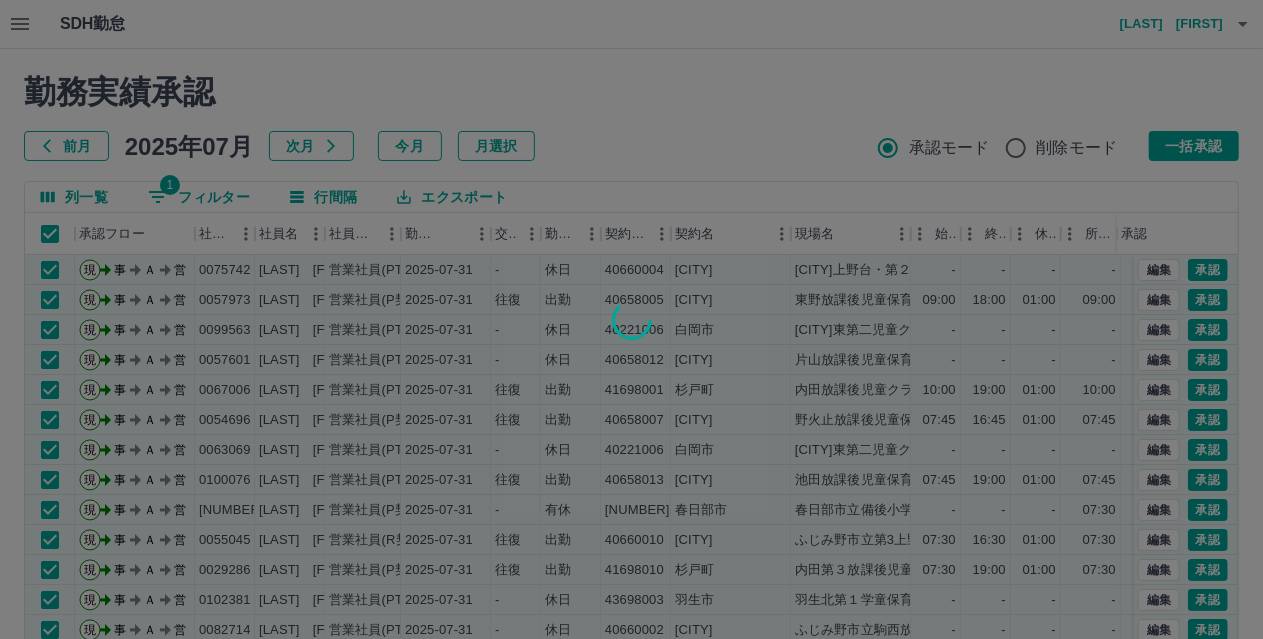 click at bounding box center (631, 319) 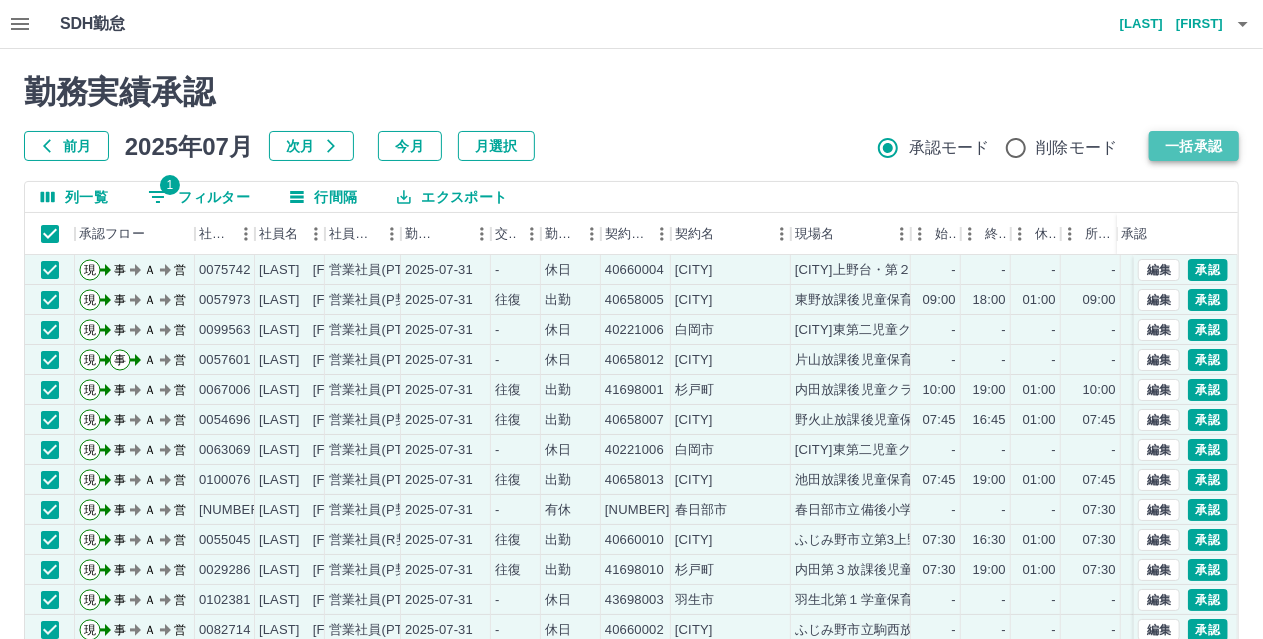 click on "一括承認" at bounding box center (1194, 146) 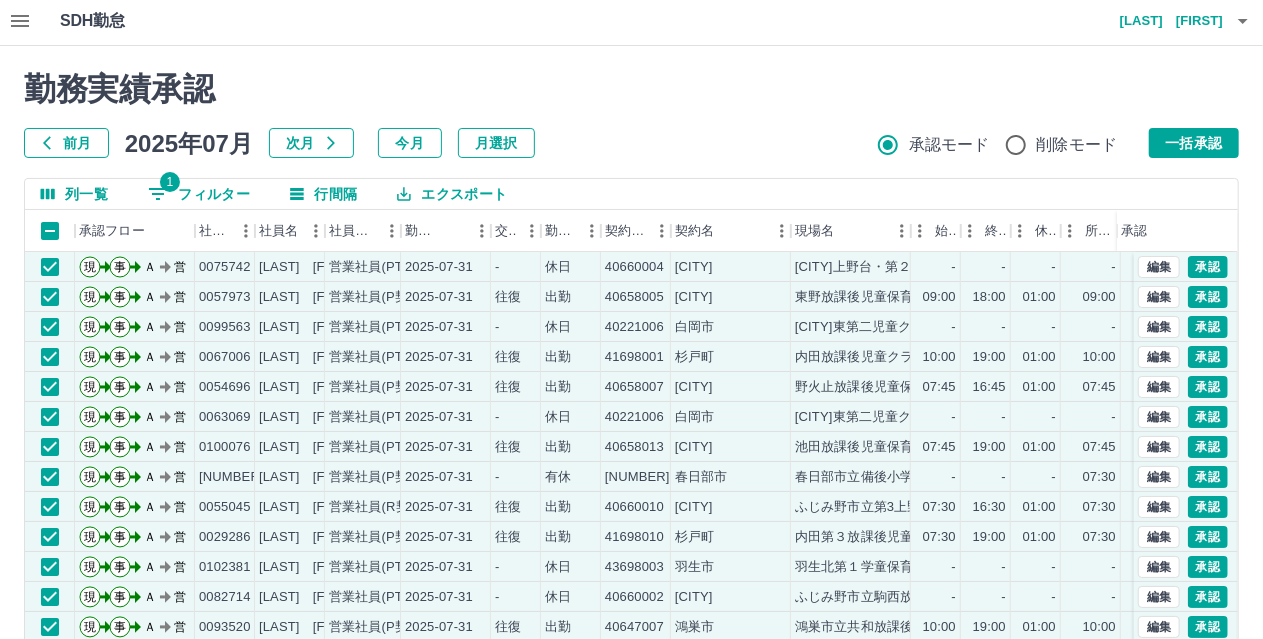 scroll, scrollTop: 0, scrollLeft: 0, axis: both 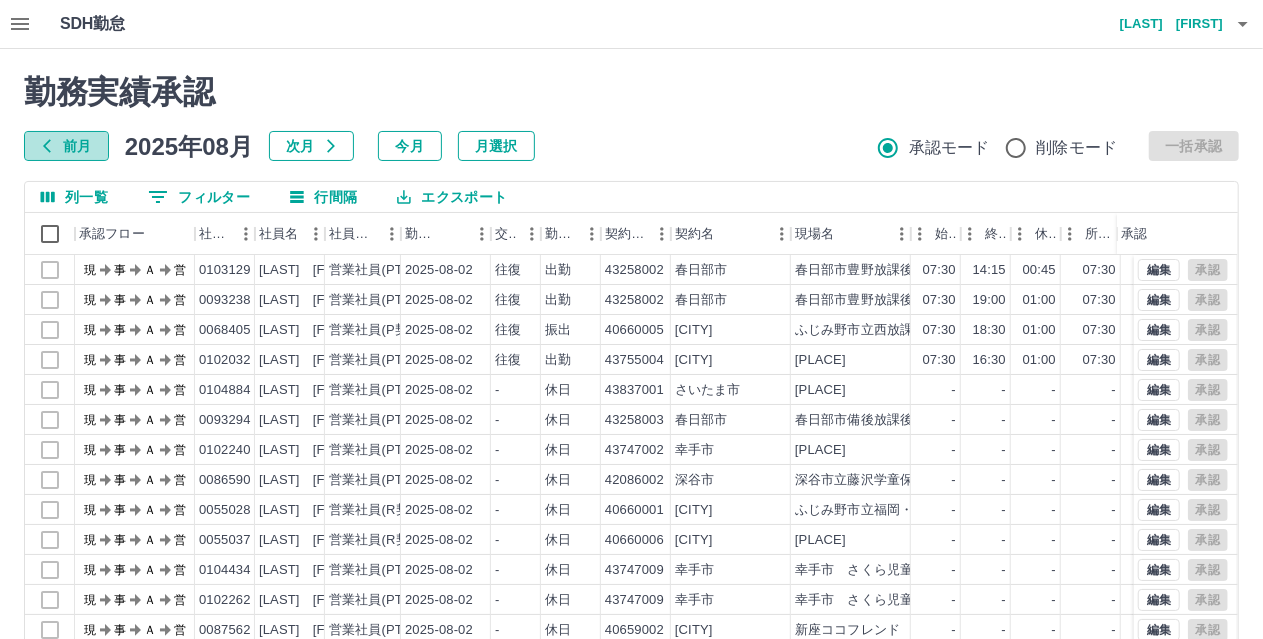 click on "前月" at bounding box center [66, 146] 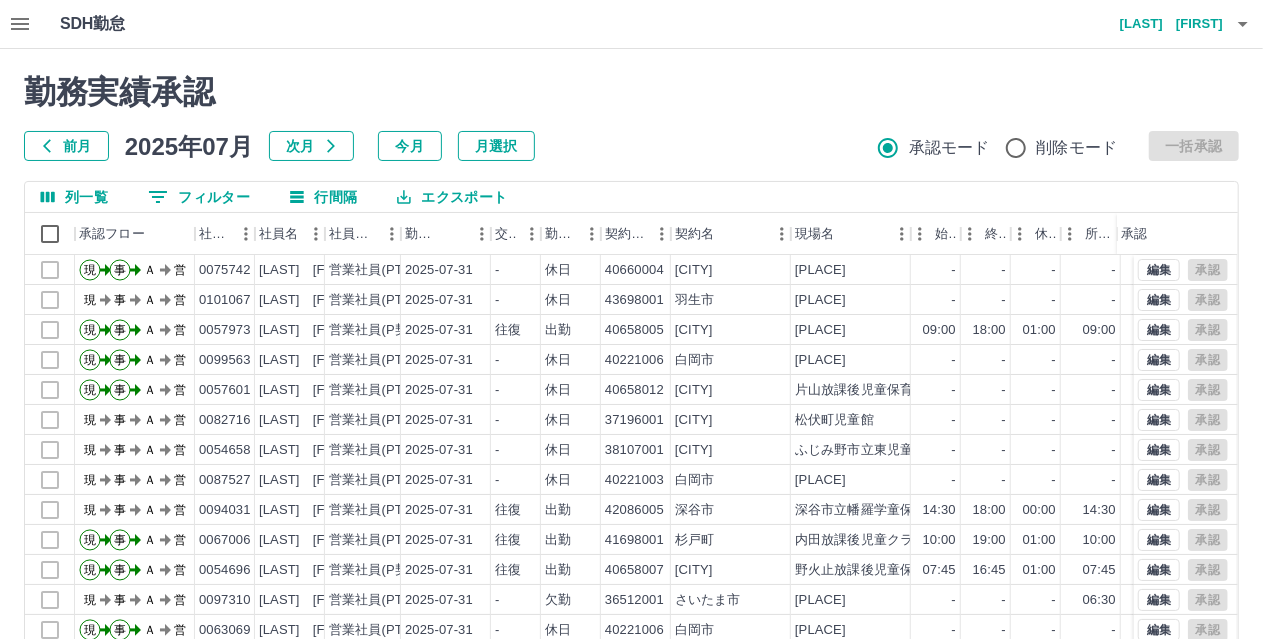 click 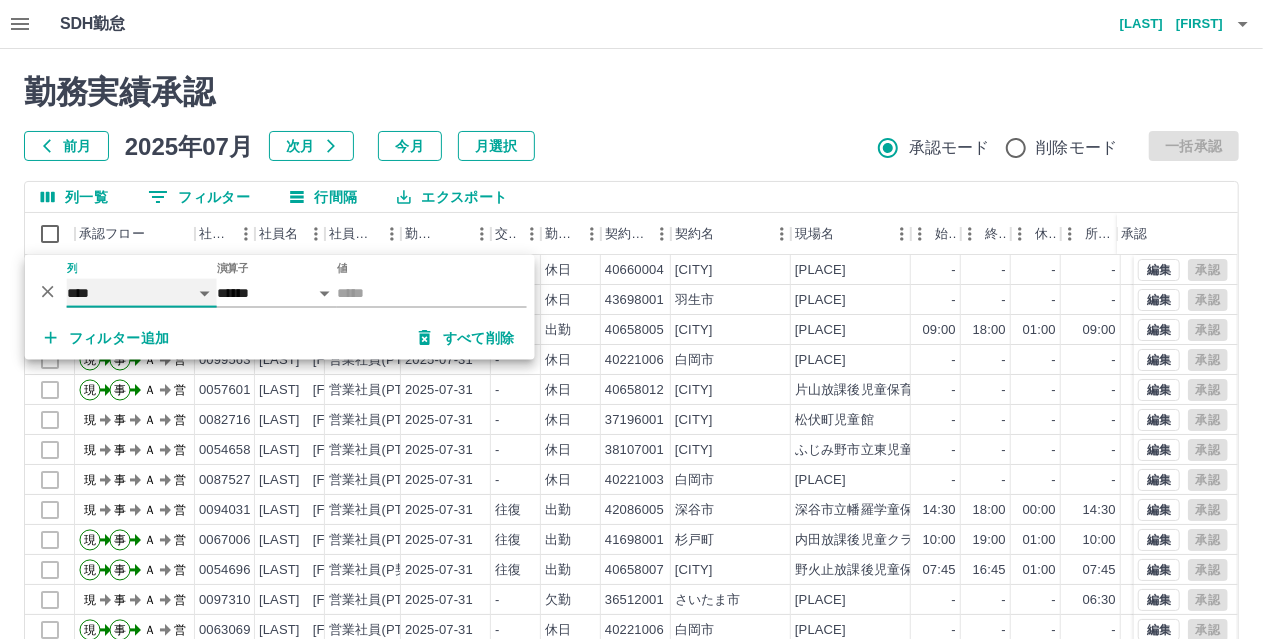 click on "**** *** **** *** *** **** ***** *** *** ** ** ** **** **** **** ** ** *** **** *****" at bounding box center (142, 293) 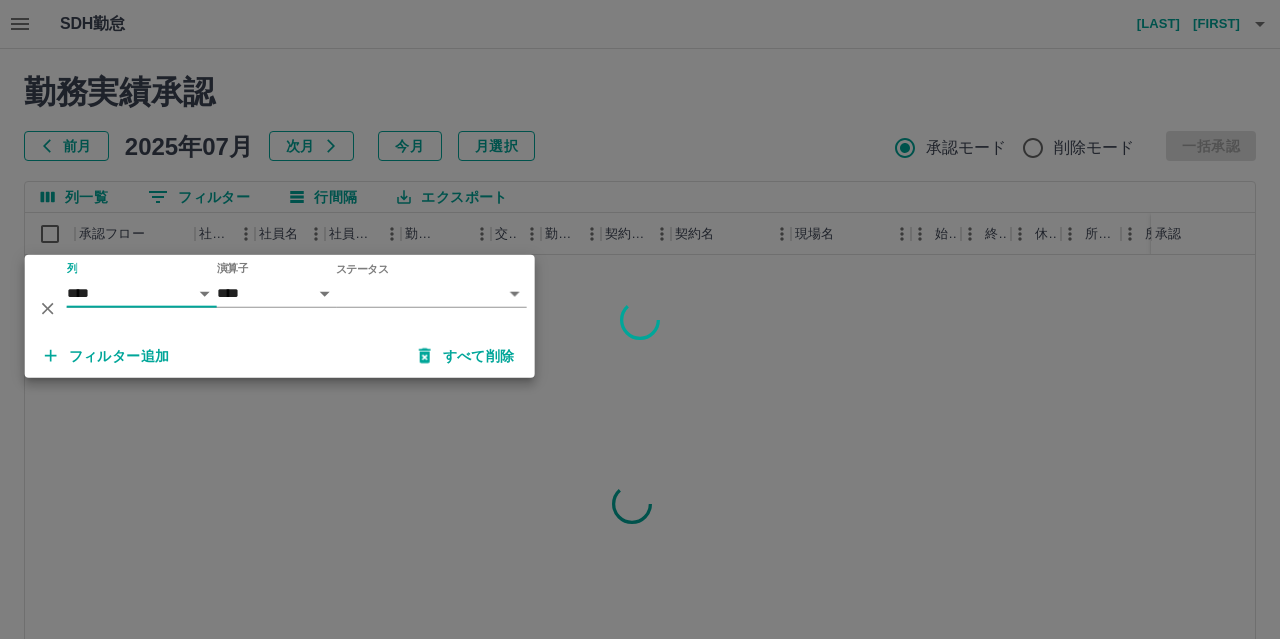 click on "SDH勤怠 都築　祐輔 勤務実績承認 前月 2025年07月 次月 今月 月選択 承認モード 削除モード 一括承認 列一覧 0 フィルター 行間隔 エクスポート 承認フロー 社員番号 社員名 社員区分 勤務日 交通費 勤務区分 契約コード 契約名 現場名 始業 終業 休憩 所定開始 所定終業 所定休憩 拘束 勤務 遅刻等 承認 ページあたりの行数: 20 ** 1～20 / 42482 SDH勤怠 *** ** 列 **** *** **** *** *** **** ***** *** *** ** ** ** **** **** **** ** ** *** **** ***** 演算子 **** ****** ステータス ​ ********* フィルター追加 すべて削除" at bounding box center (640, 422) 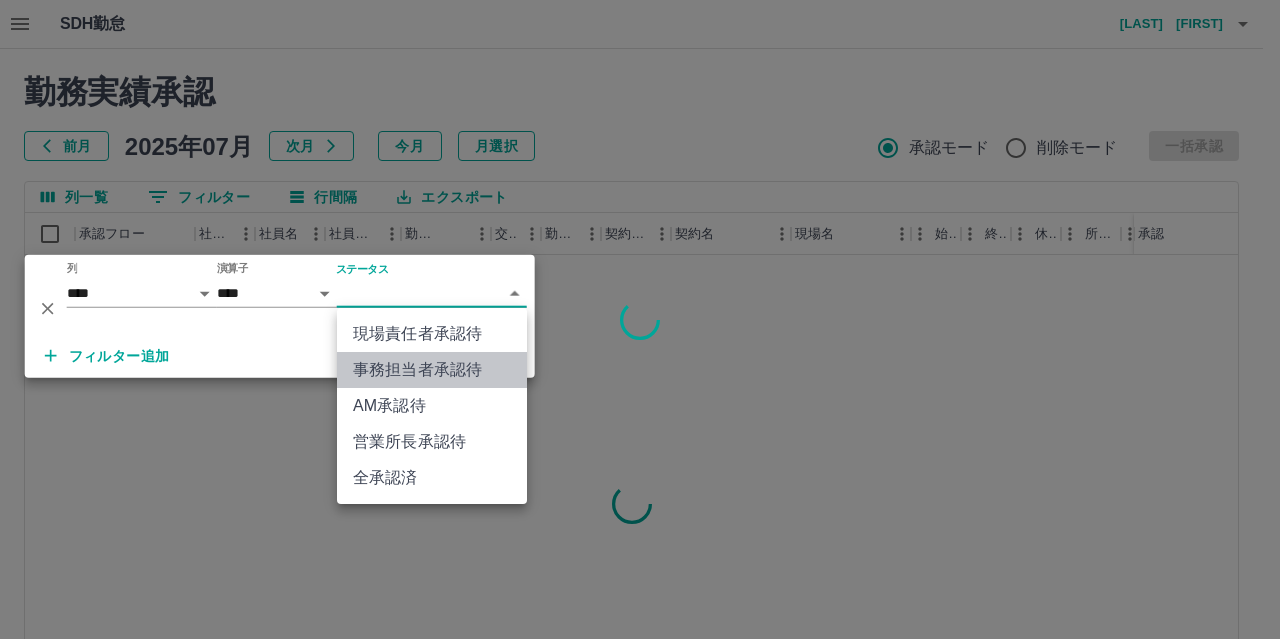 click on "事務担当者承認待" at bounding box center [432, 370] 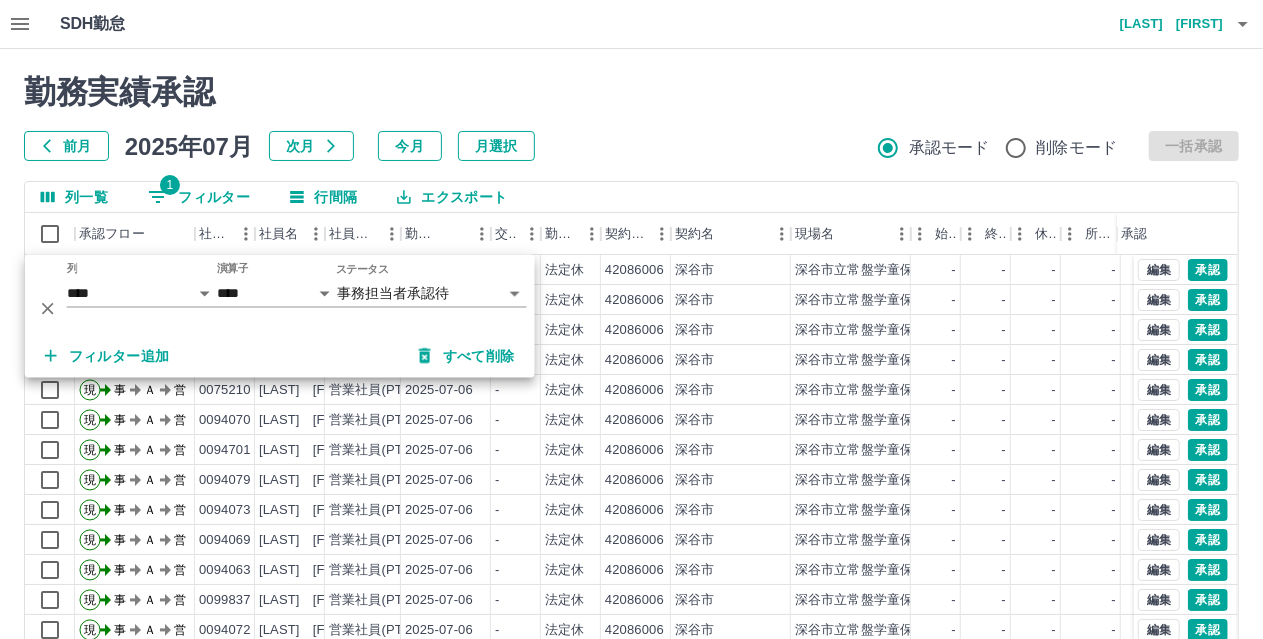 click on "前月 2025年07月 次月 今月 月選択 承認モード 削除モード 一括承認" at bounding box center (631, 146) 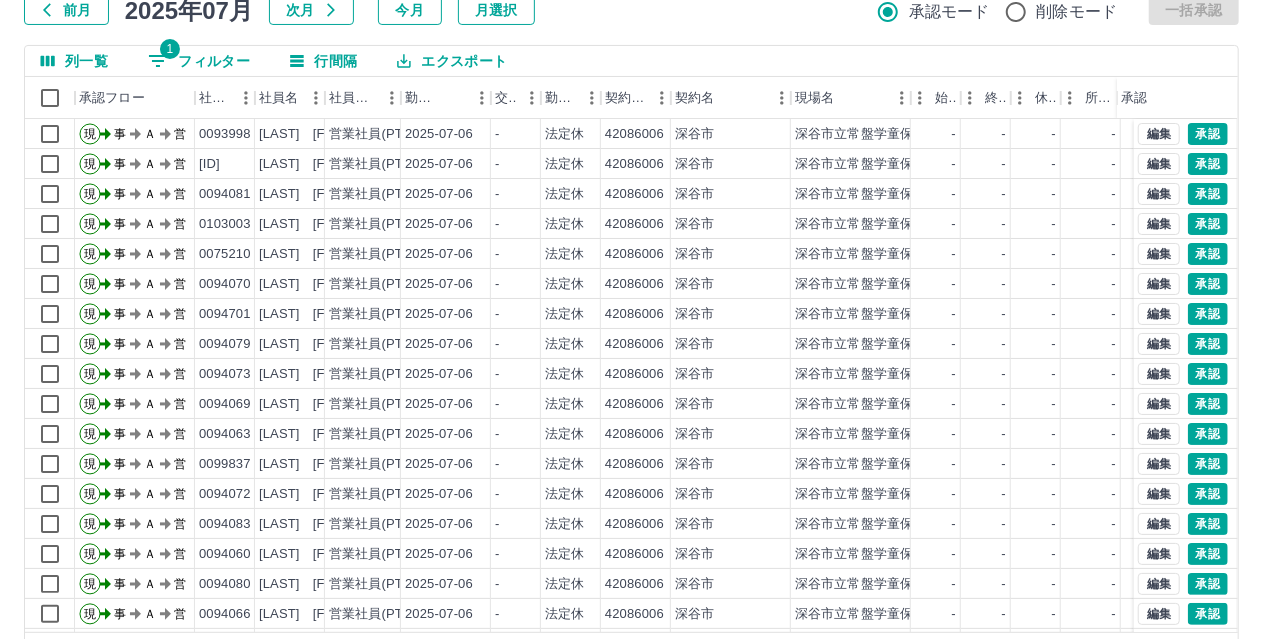 scroll, scrollTop: 206, scrollLeft: 0, axis: vertical 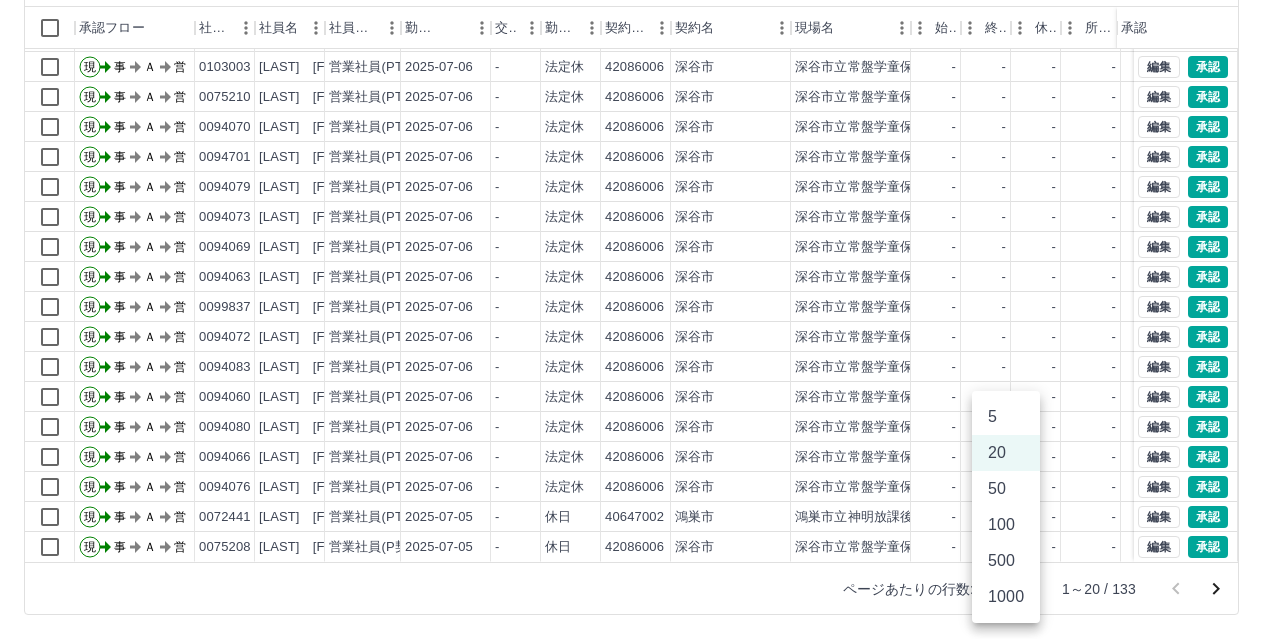 click on "SDH勤怠 都築　祐輔 勤務実績承認 前月 2025年07月 次月 今月 月選択 承認モード 削除モード 一括承認 列一覧 1 フィルター 行間隔 エクスポート 承認フロー 社員番号 社員名 社員区分 勤務日 交通費 勤務区分 契約コード 契約名 現場名 始業 終業 休憩 所定開始 所定終業 所定休憩 拘束 勤務 遅刻等 承認 現 事 Ａ 営 0095166 清水　英子 営業社員(PT契約) 2025-07-06  -  法定休 42086006 深谷市 深谷市立常盤学童保育室 - - - - - - 00:00 00:00 00:00 現 事 Ａ 営 0094081 佐藤　由美子 営業社員(PT契約) 2025-07-06  -  法定休 42086006 深谷市 深谷市立常盤学童保育室 - - - - - - 00:00 00:00 00:00 現 事 Ａ 営 0103003 野口　よしみ 営業社員(PT契約) 2025-07-06  -  法定休 42086006 深谷市 深谷市立常盤学童保育室 - - - - - - 00:00 00:00 00:00 現 事 Ａ 営 0075210 田中　真由美 営業社員(PT契約) 2025-07-06  -  法定休 42086006 -" at bounding box center (640, 216) 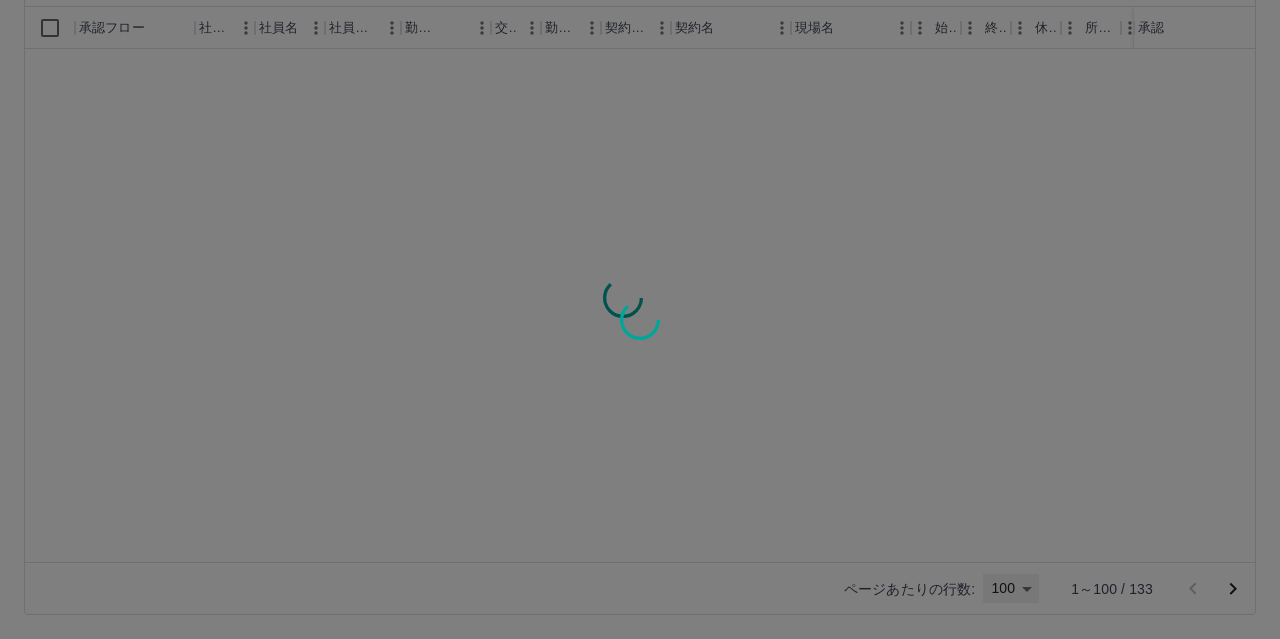 type on "***" 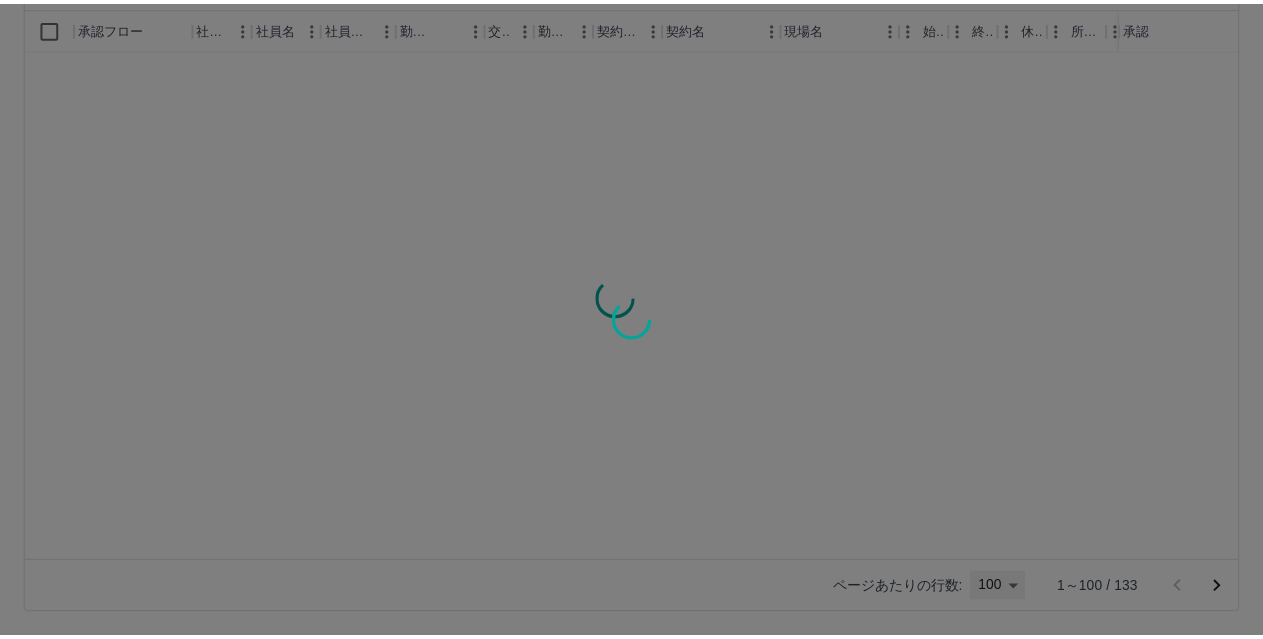 scroll, scrollTop: 0, scrollLeft: 0, axis: both 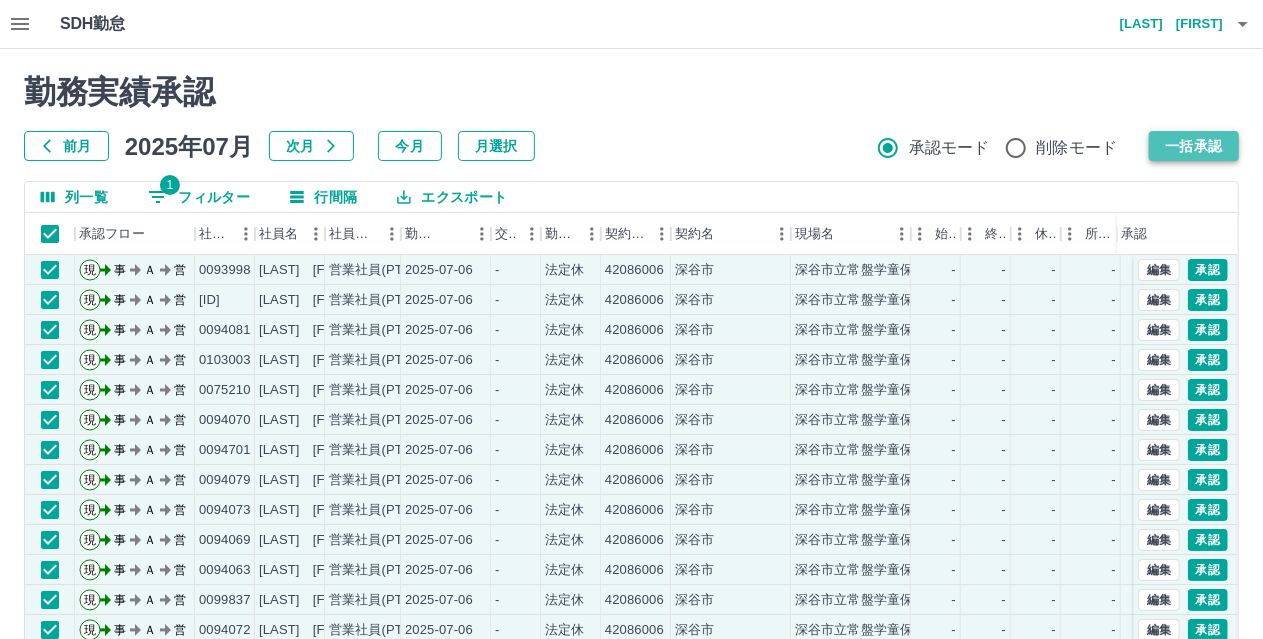 click on "一括承認" at bounding box center (1194, 146) 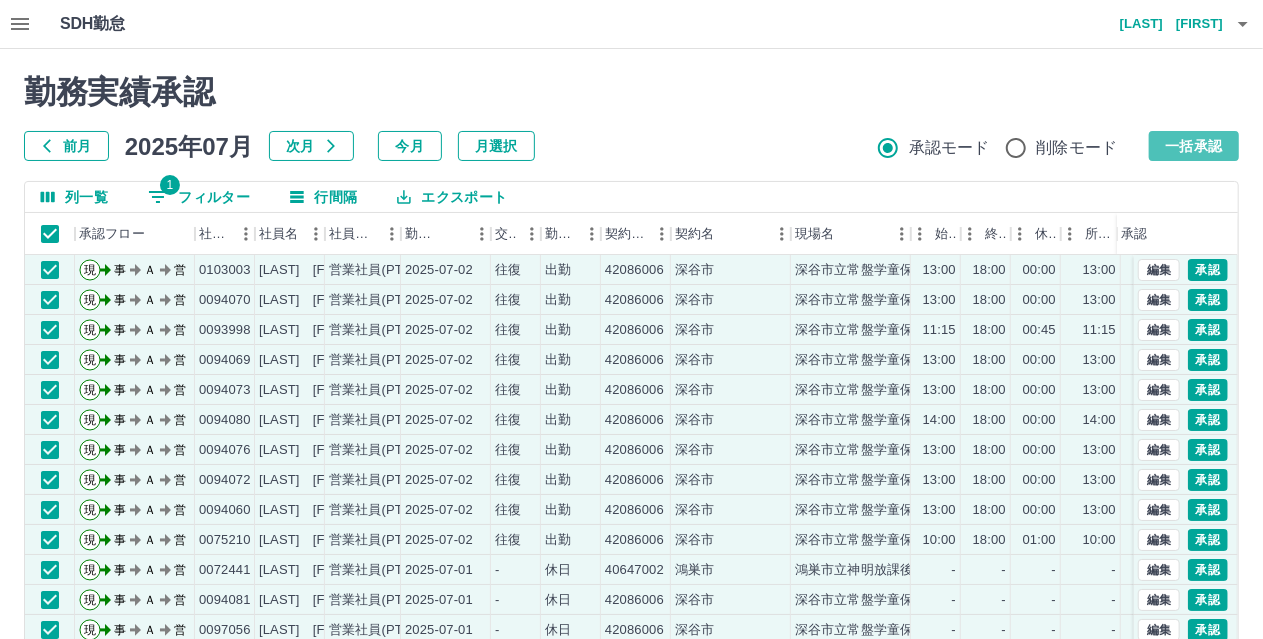 click on "一括承認" at bounding box center [1194, 146] 